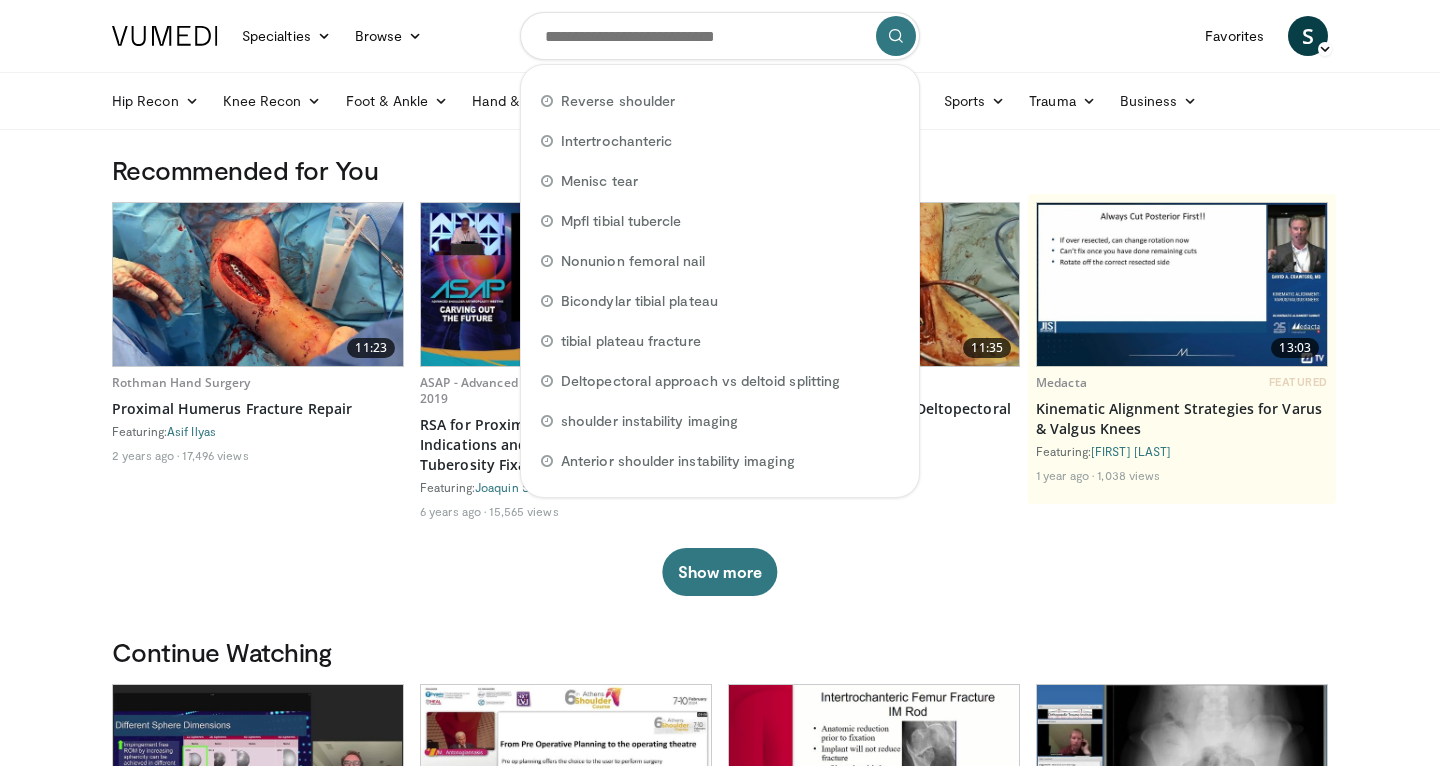 scroll, scrollTop: 0, scrollLeft: 0, axis: both 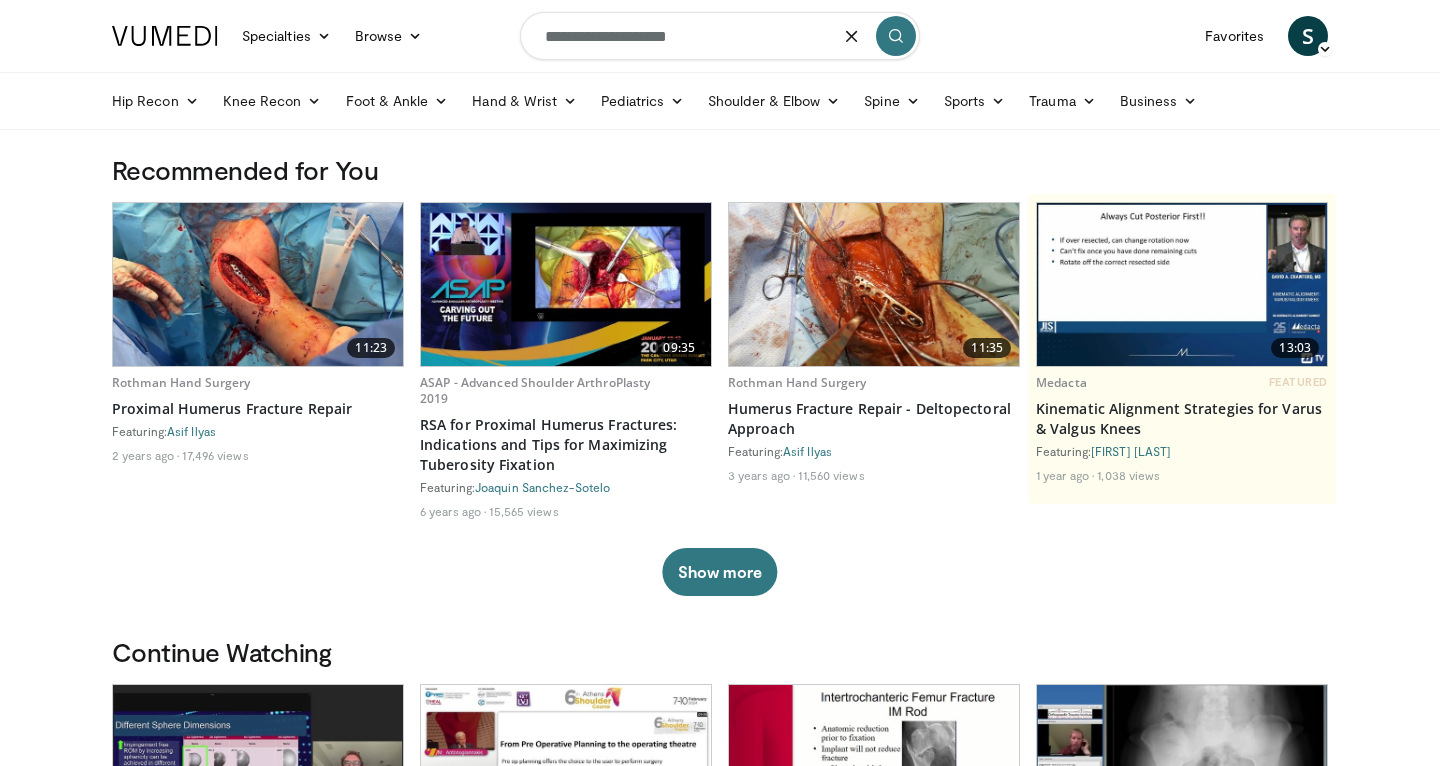 type on "**********" 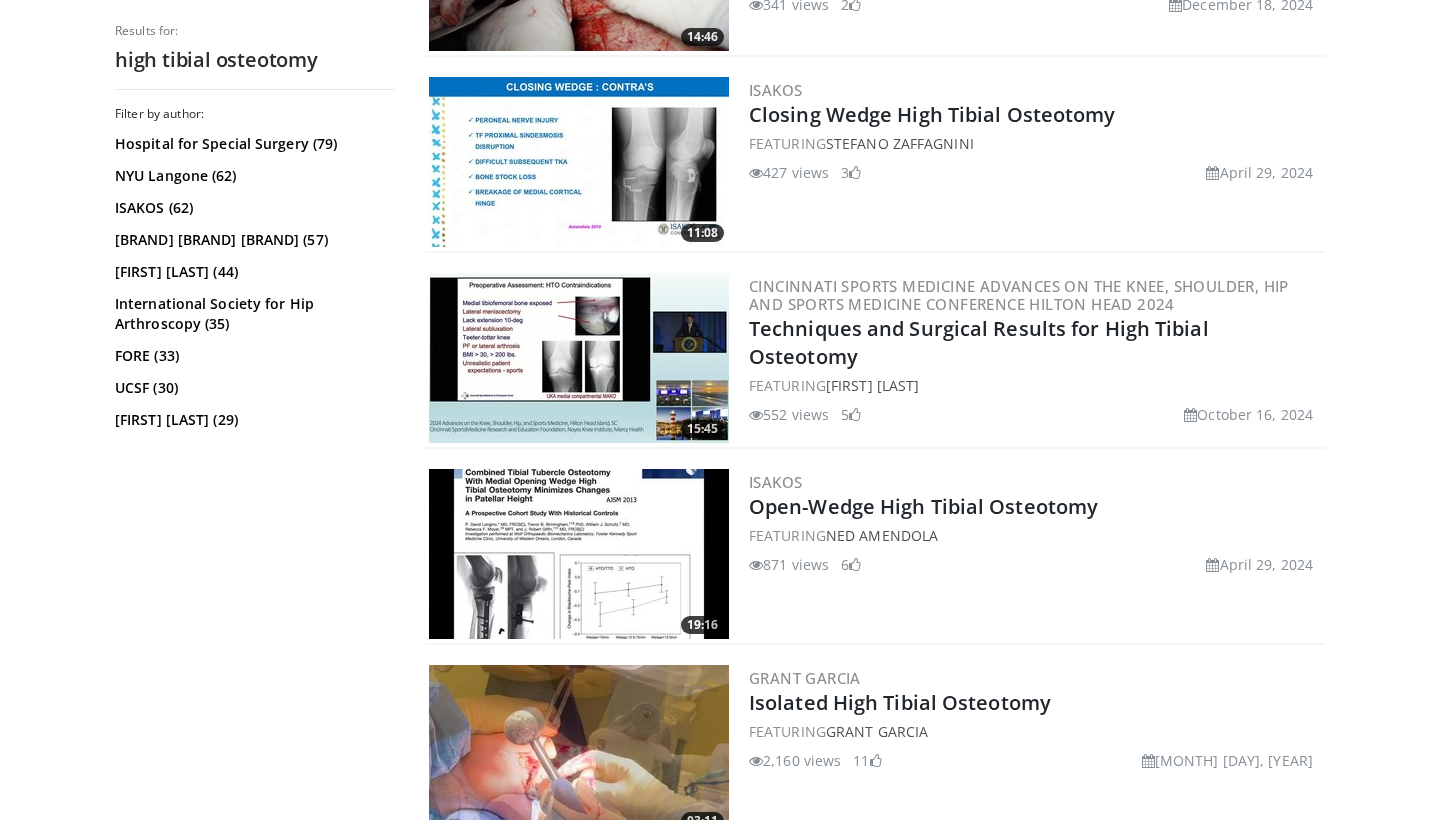 scroll, scrollTop: 1128, scrollLeft: 0, axis: vertical 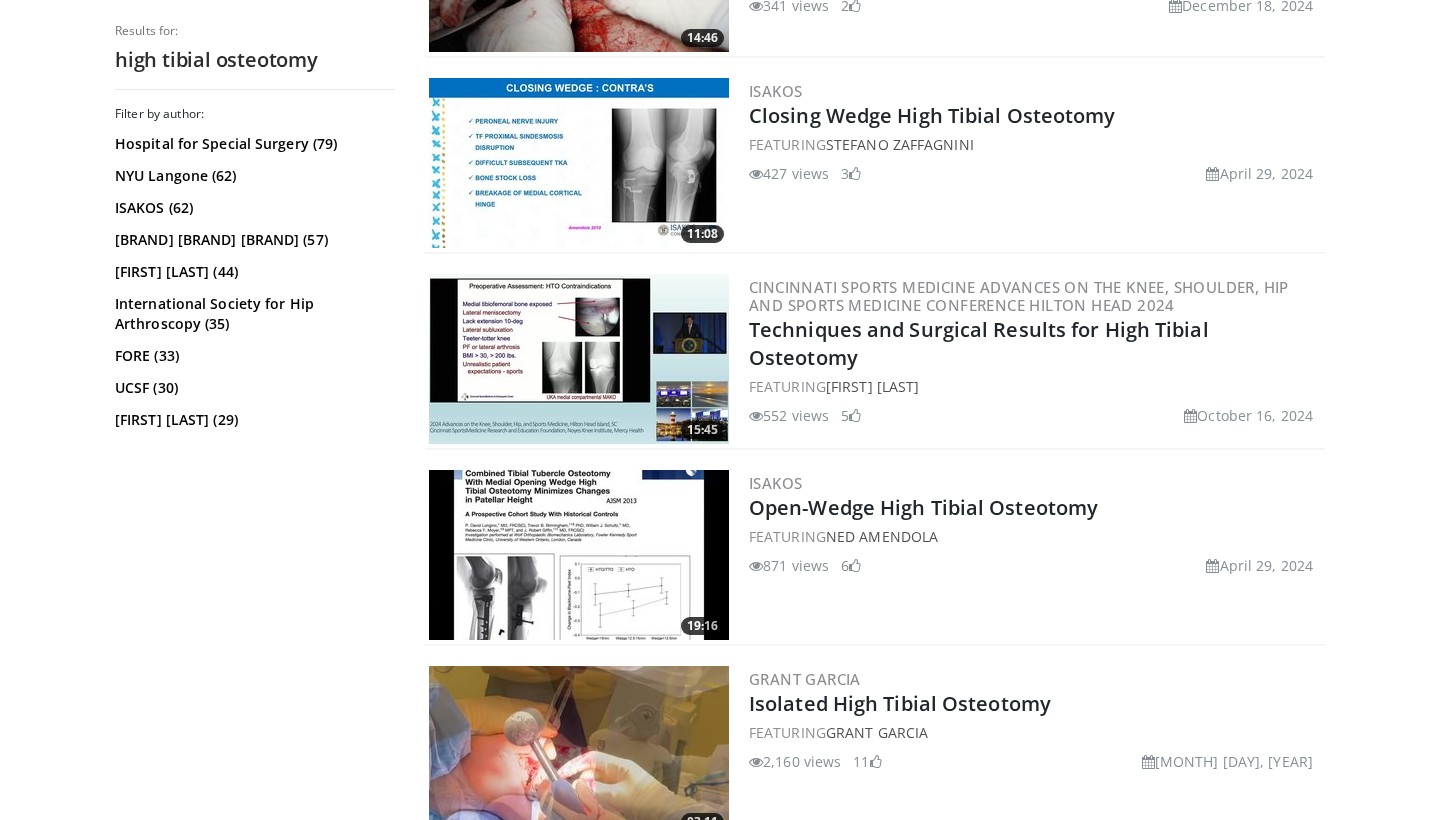 click at bounding box center (579, 359) 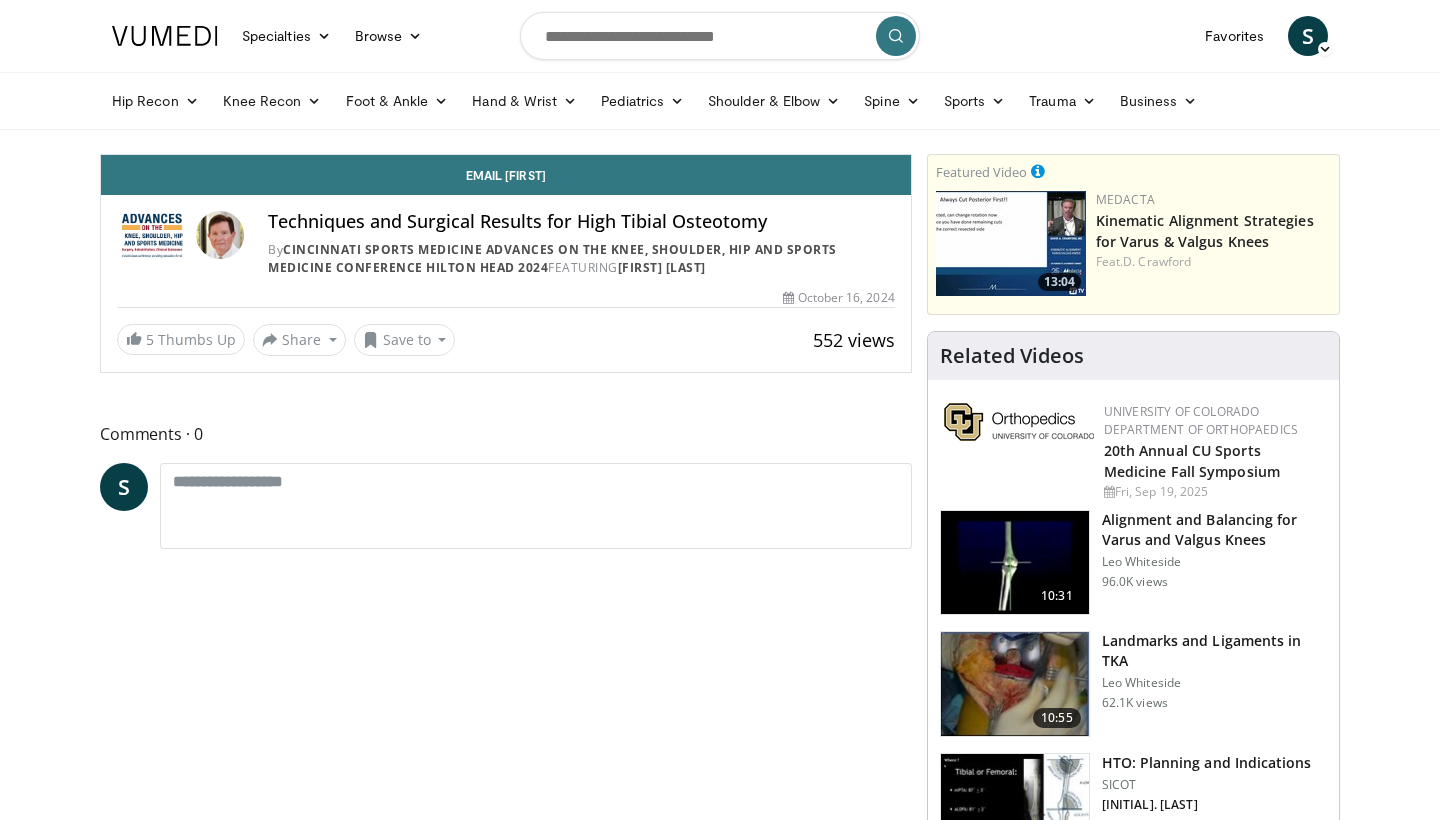 scroll, scrollTop: 0, scrollLeft: 0, axis: both 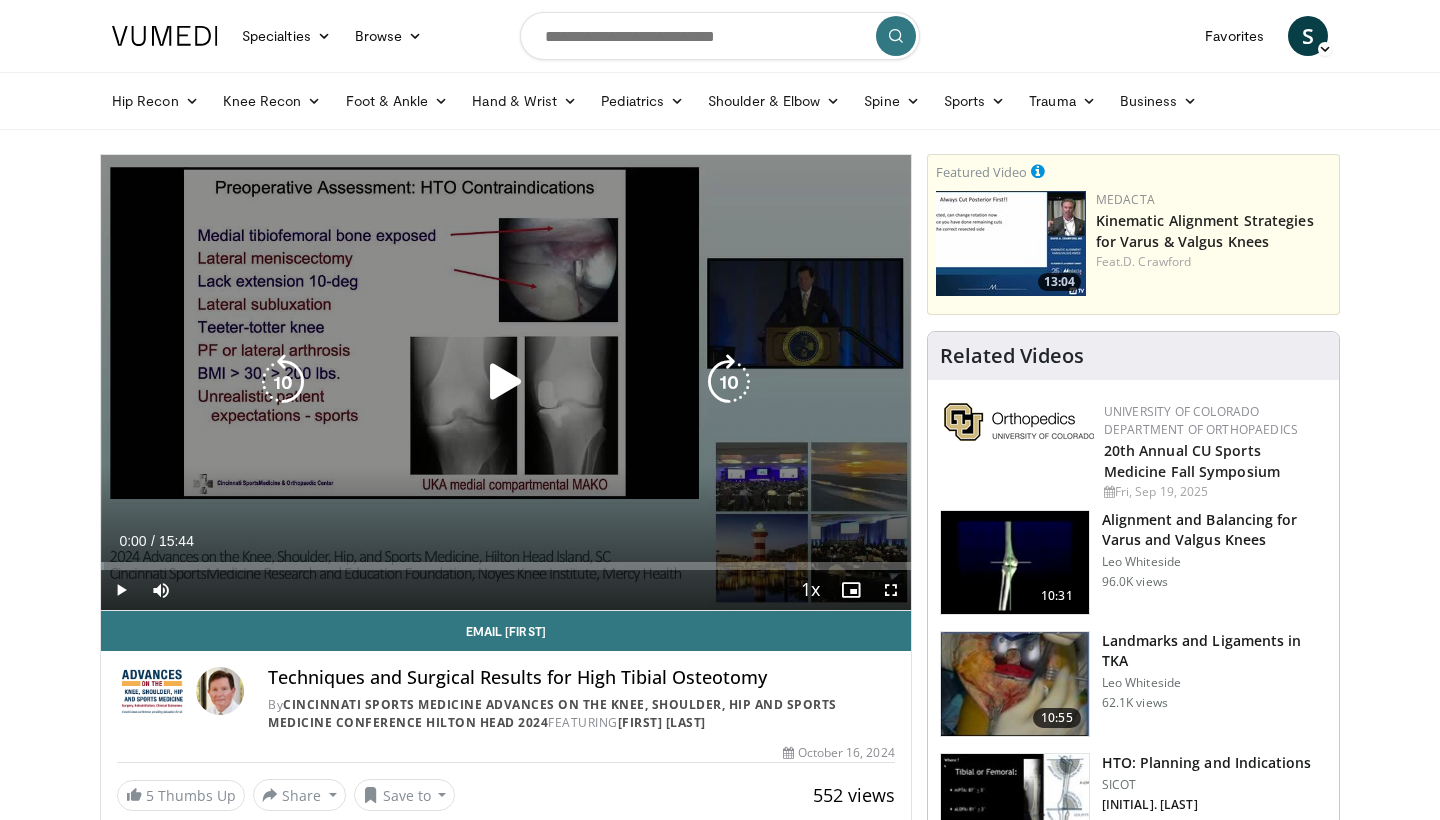 click at bounding box center (506, 382) 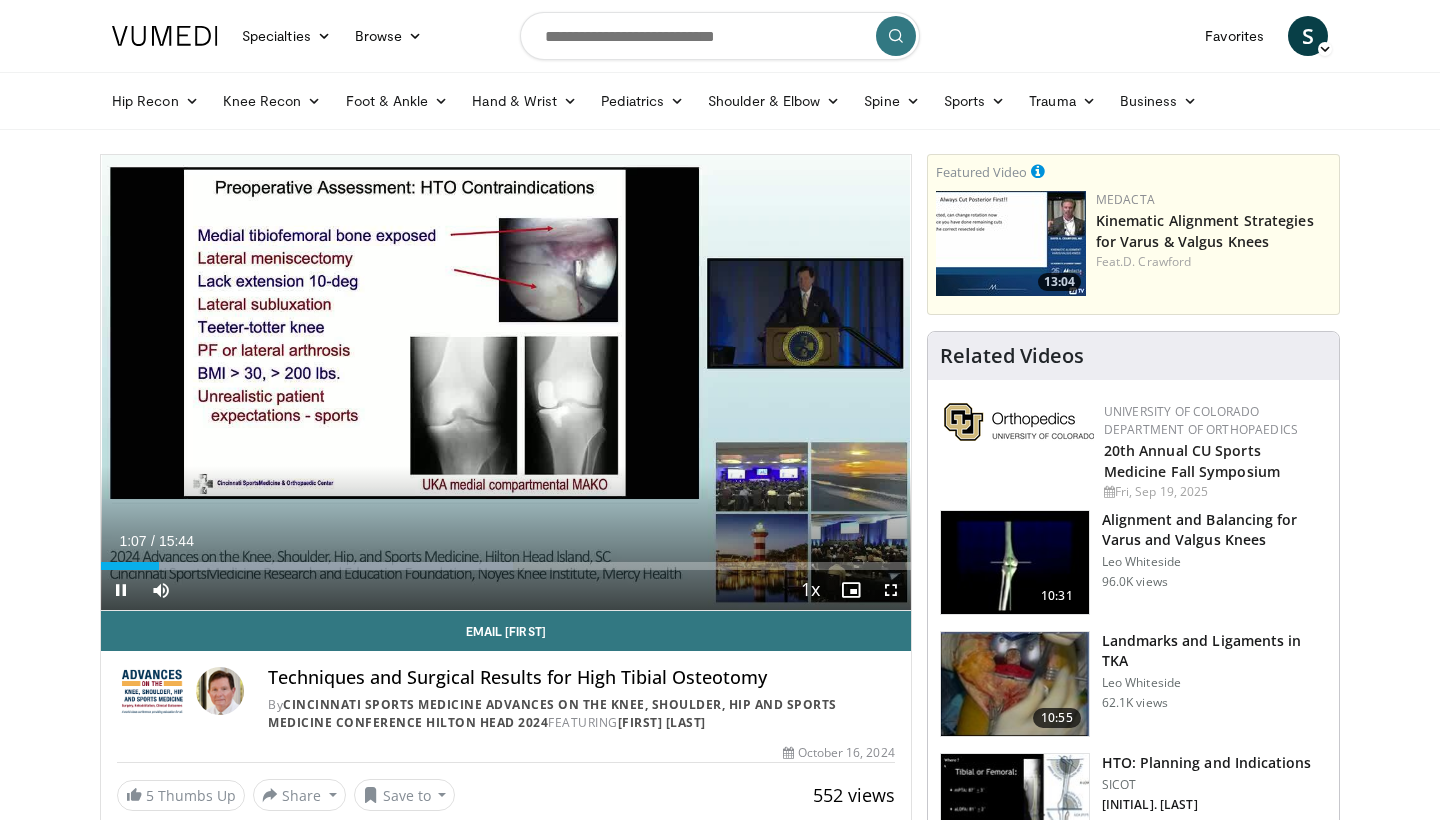 click at bounding box center [891, 590] 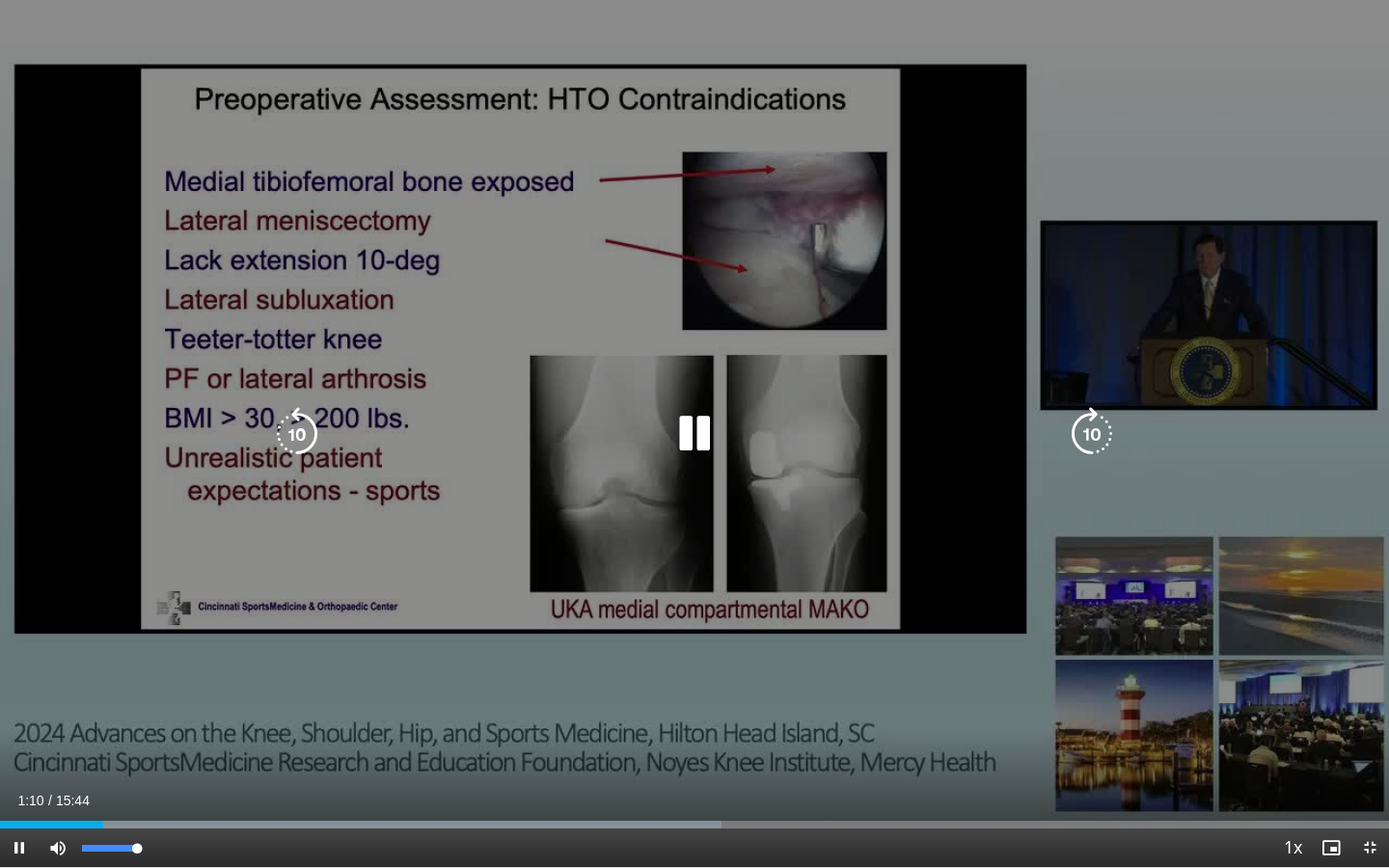 drag, startPoint x: 84, startPoint y: 828, endPoint x: 40, endPoint y: 828, distance: 44 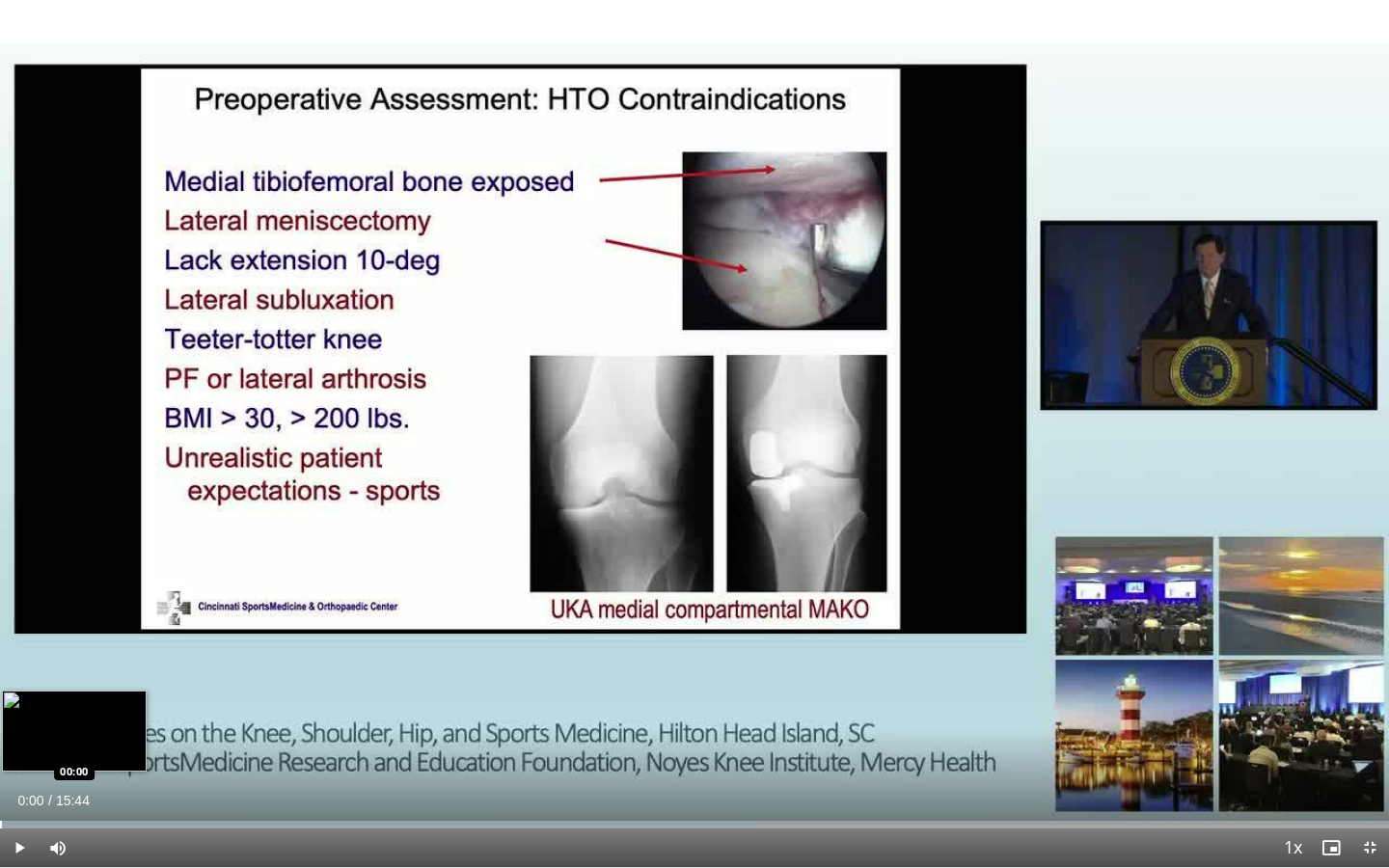 drag, startPoint x: 102, startPoint y: 824, endPoint x: 0, endPoint y: 817, distance: 102.23991 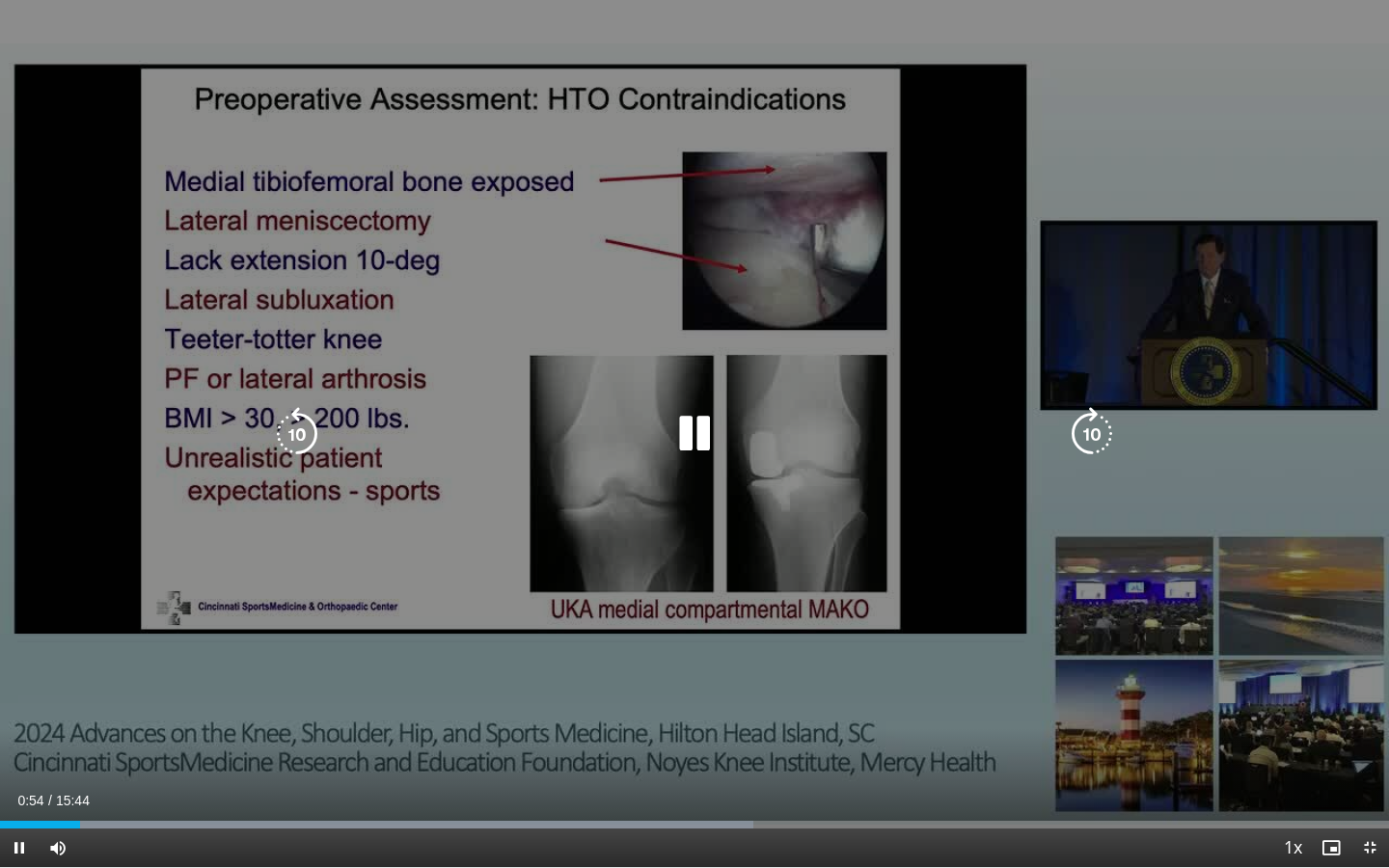 click at bounding box center [297, 434] 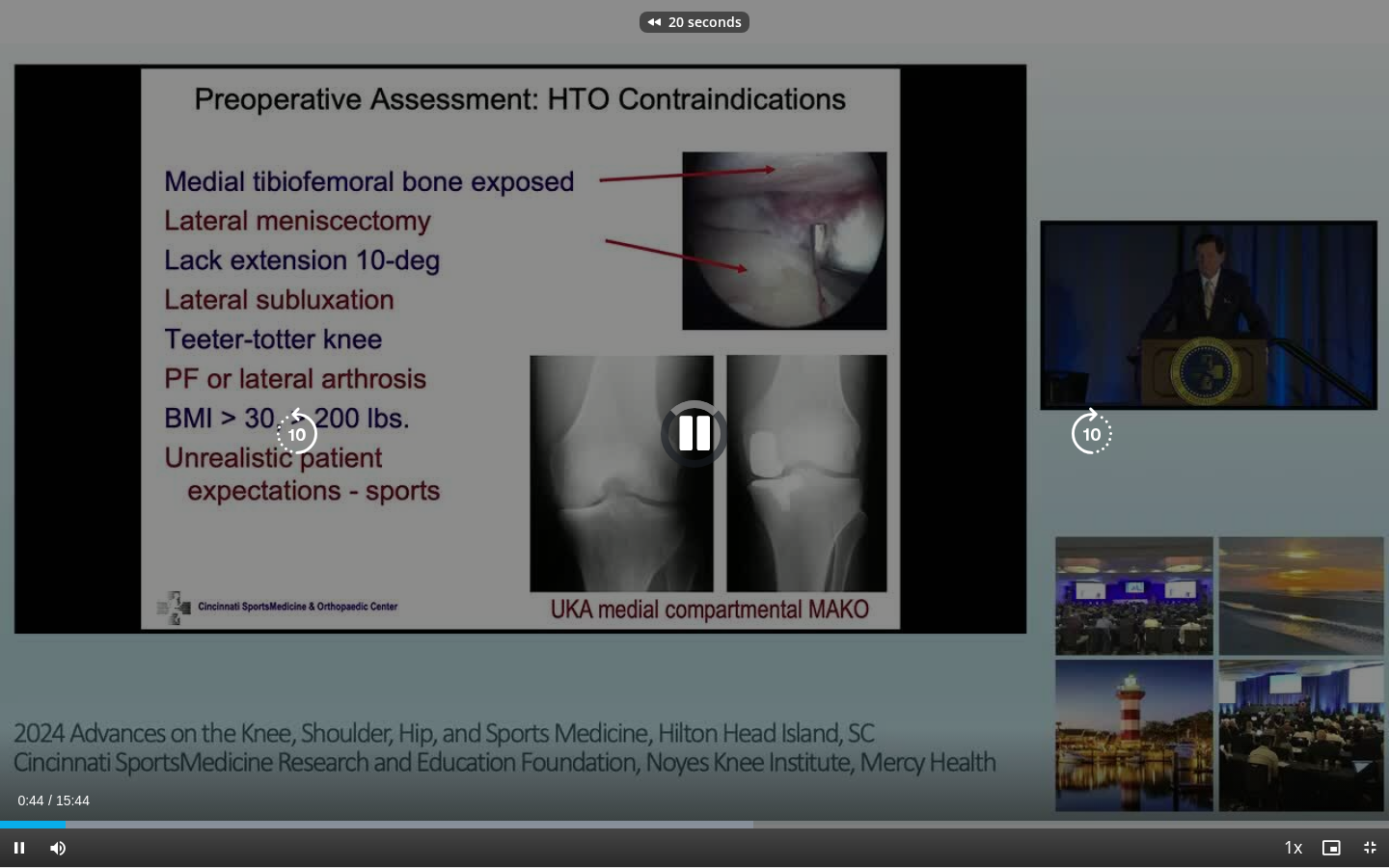 click at bounding box center [297, 434] 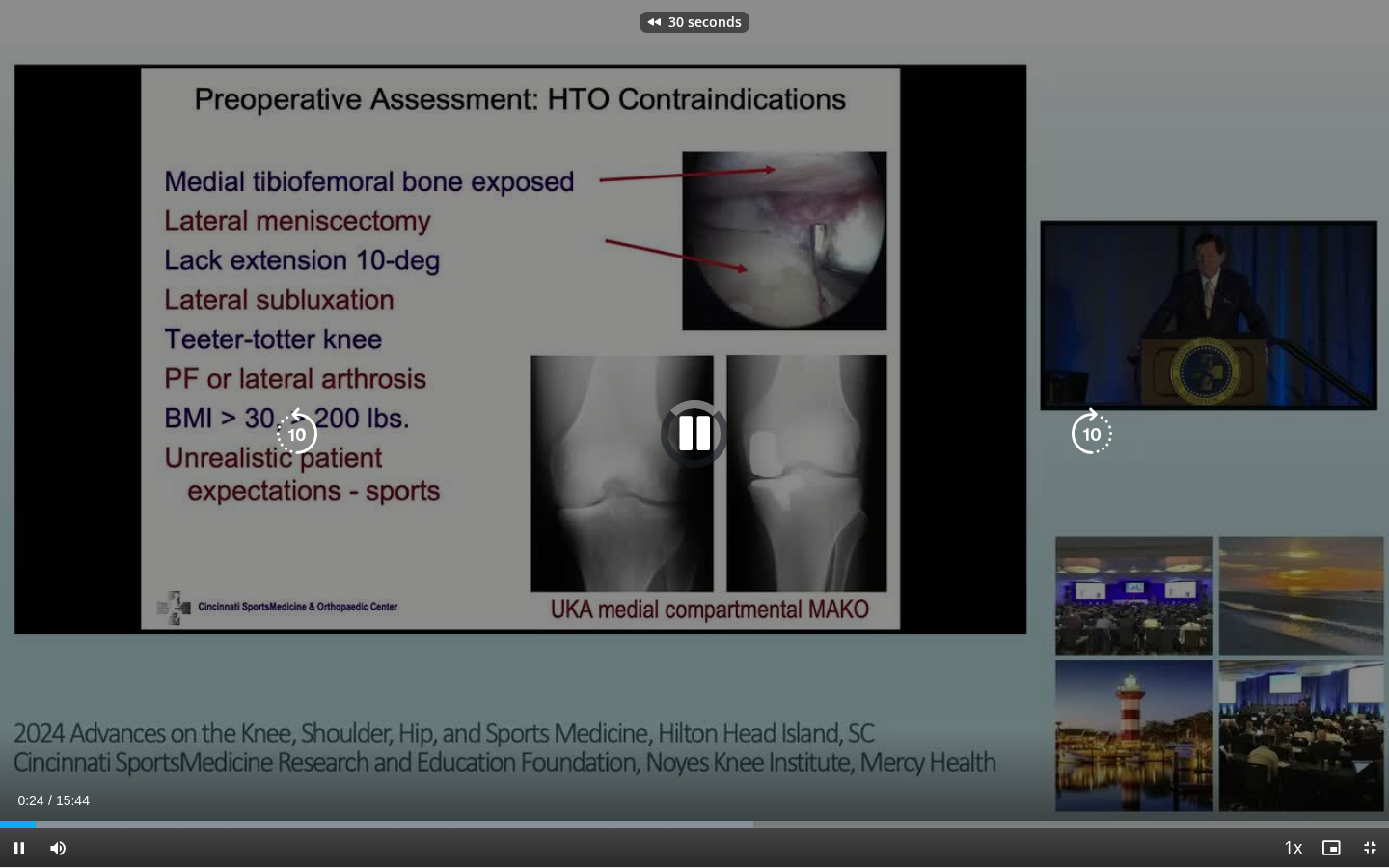 click at bounding box center [297, 434] 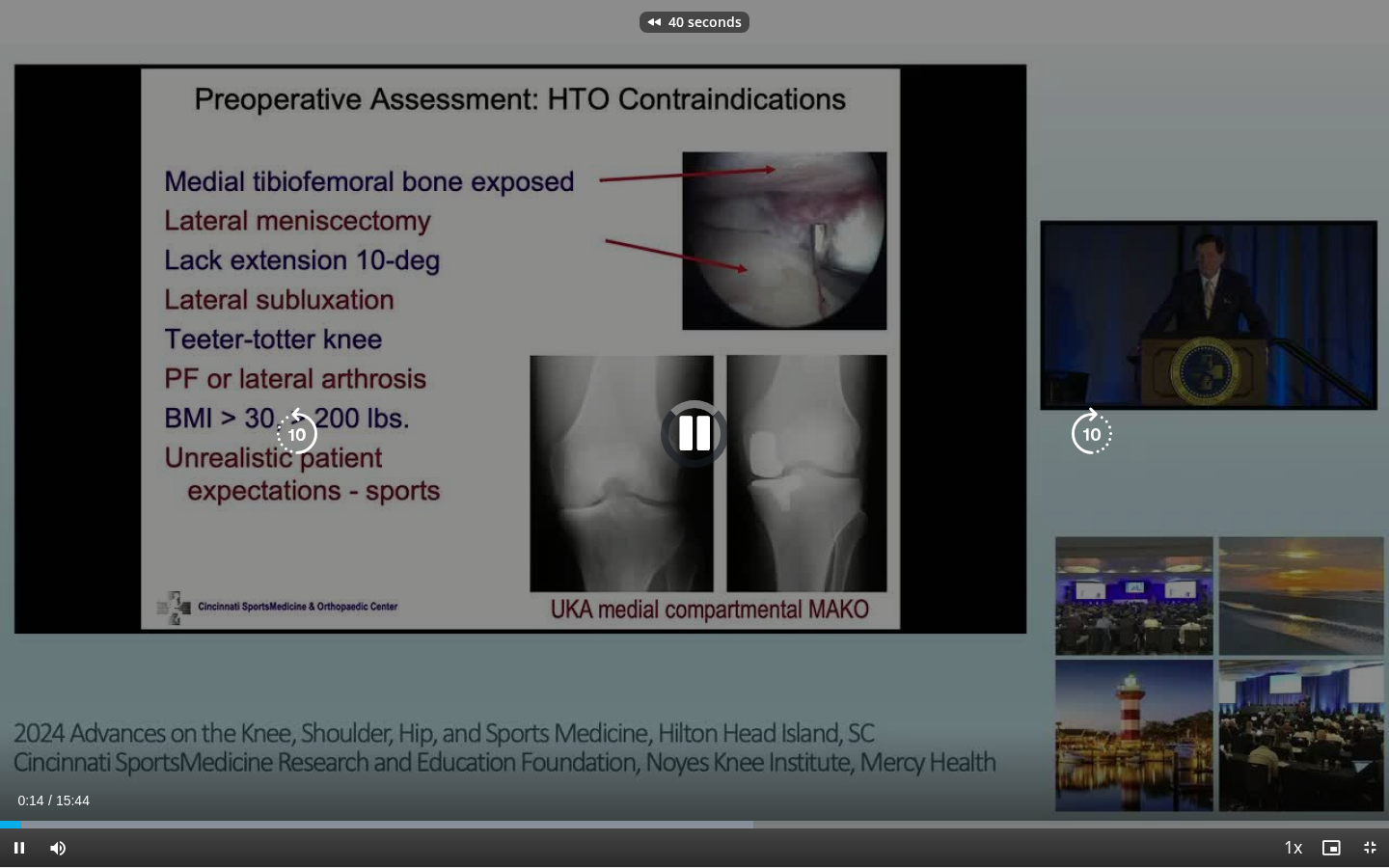 click at bounding box center [297, 434] 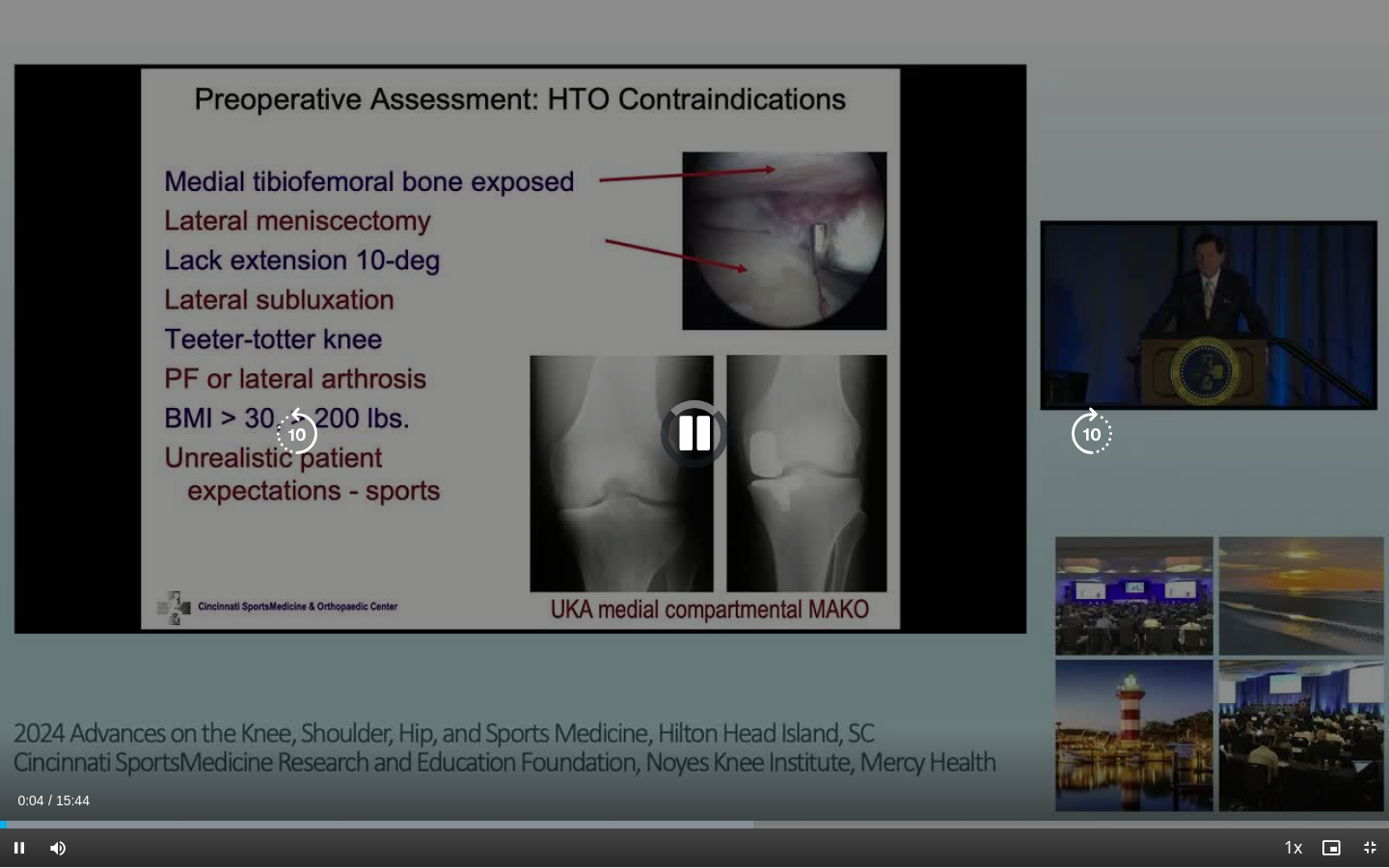 click at bounding box center (694, 434) 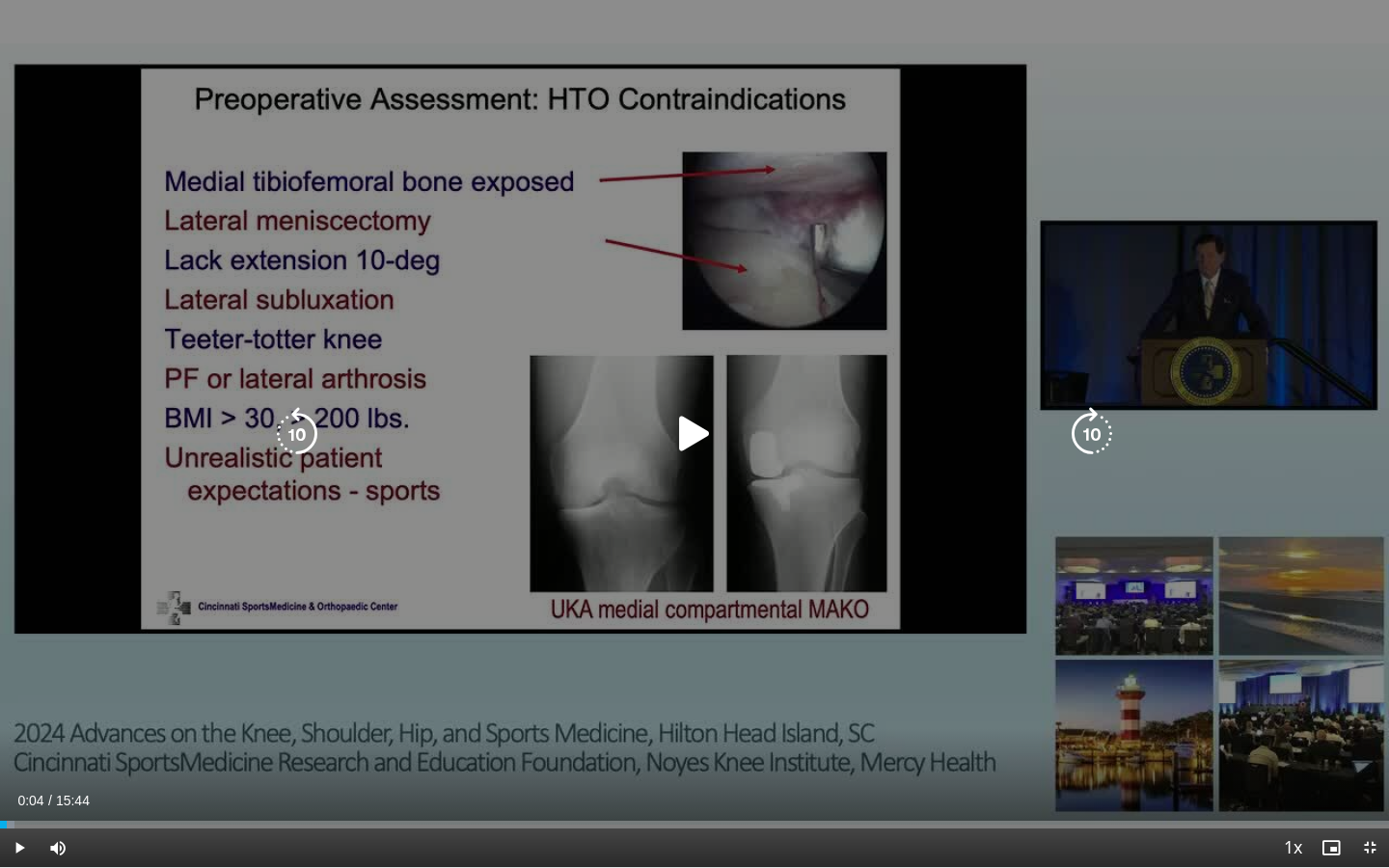 click at bounding box center (694, 434) 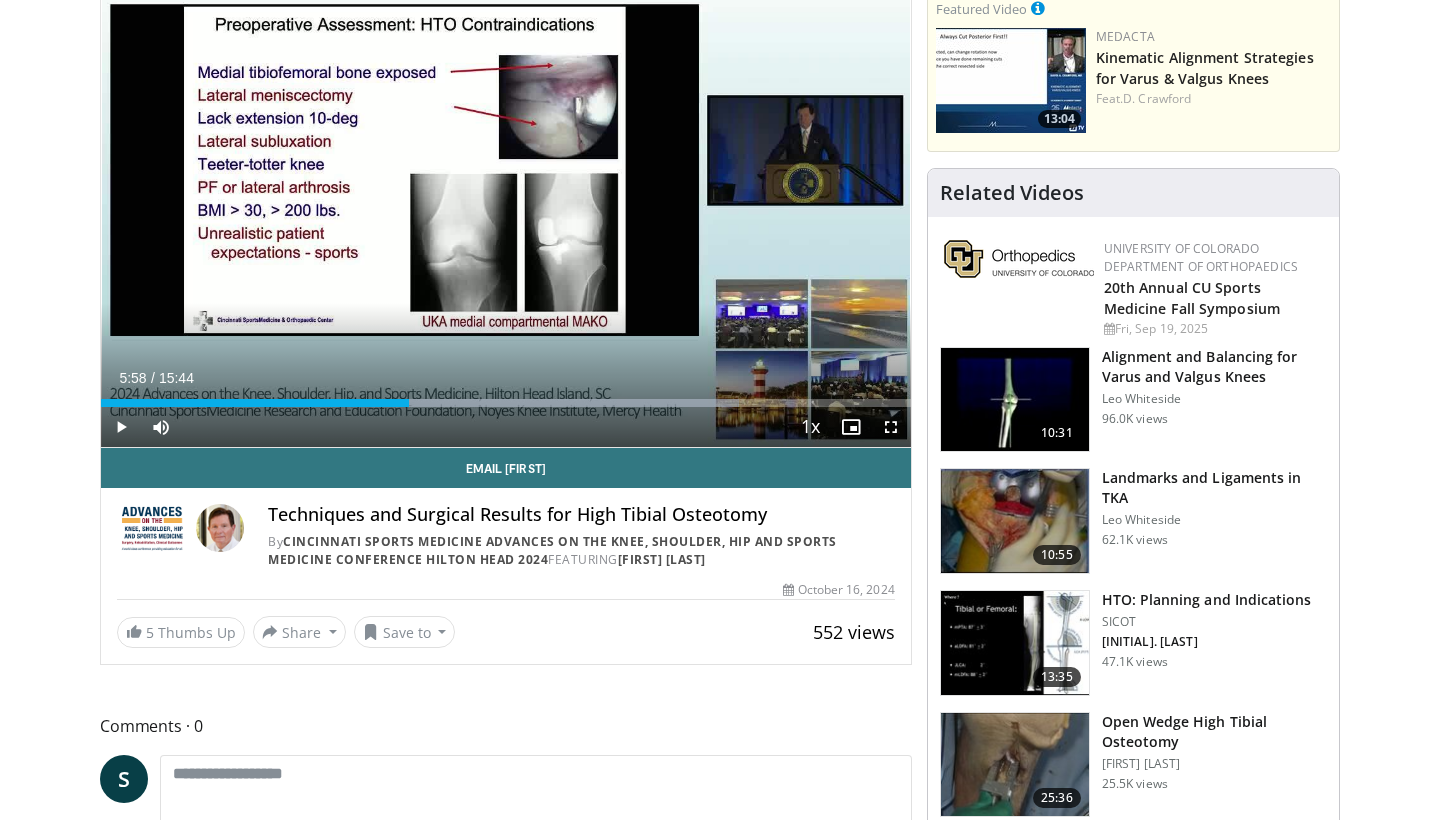 scroll, scrollTop: 232, scrollLeft: 0, axis: vertical 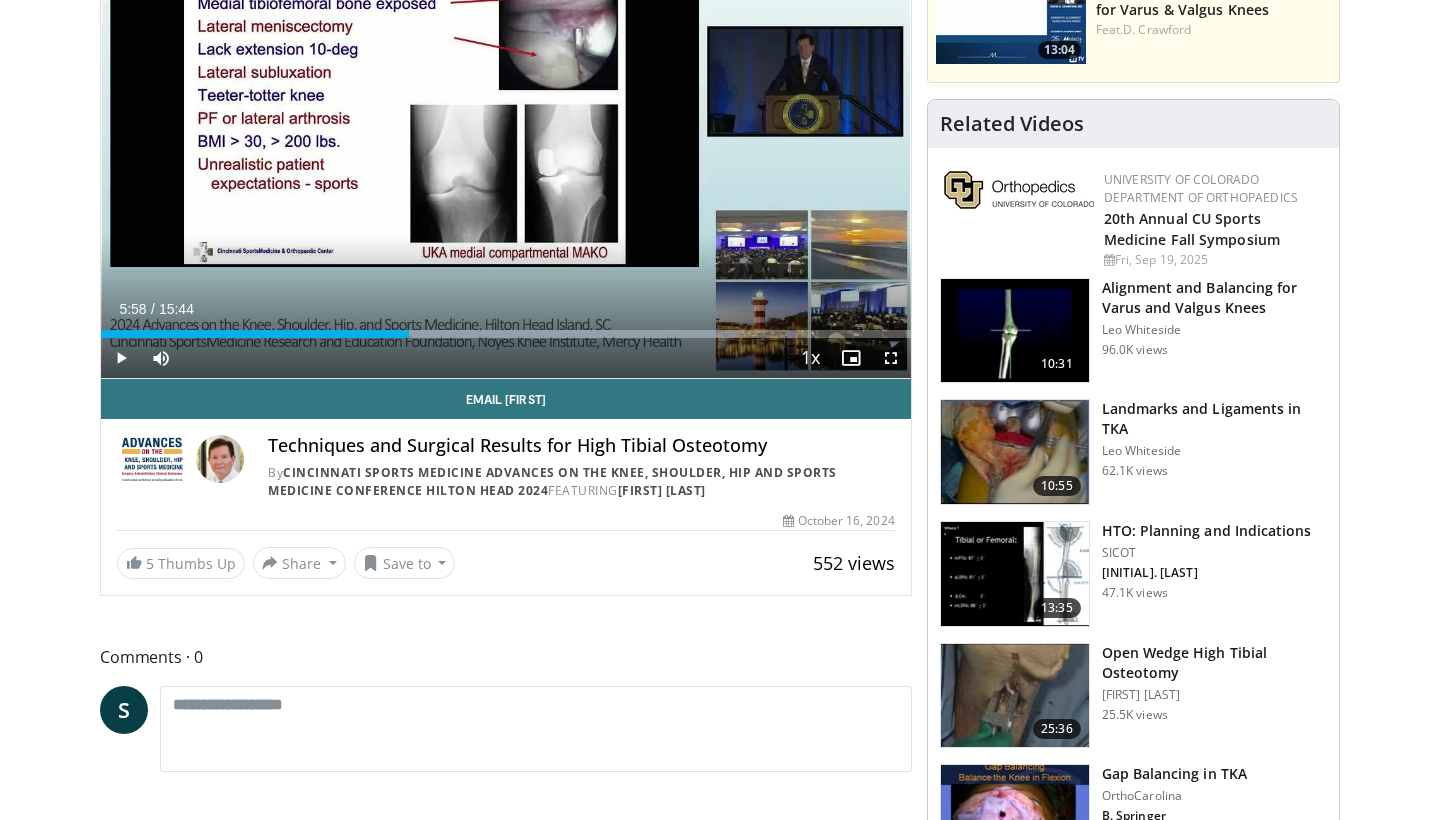 click at bounding box center [1015, 574] 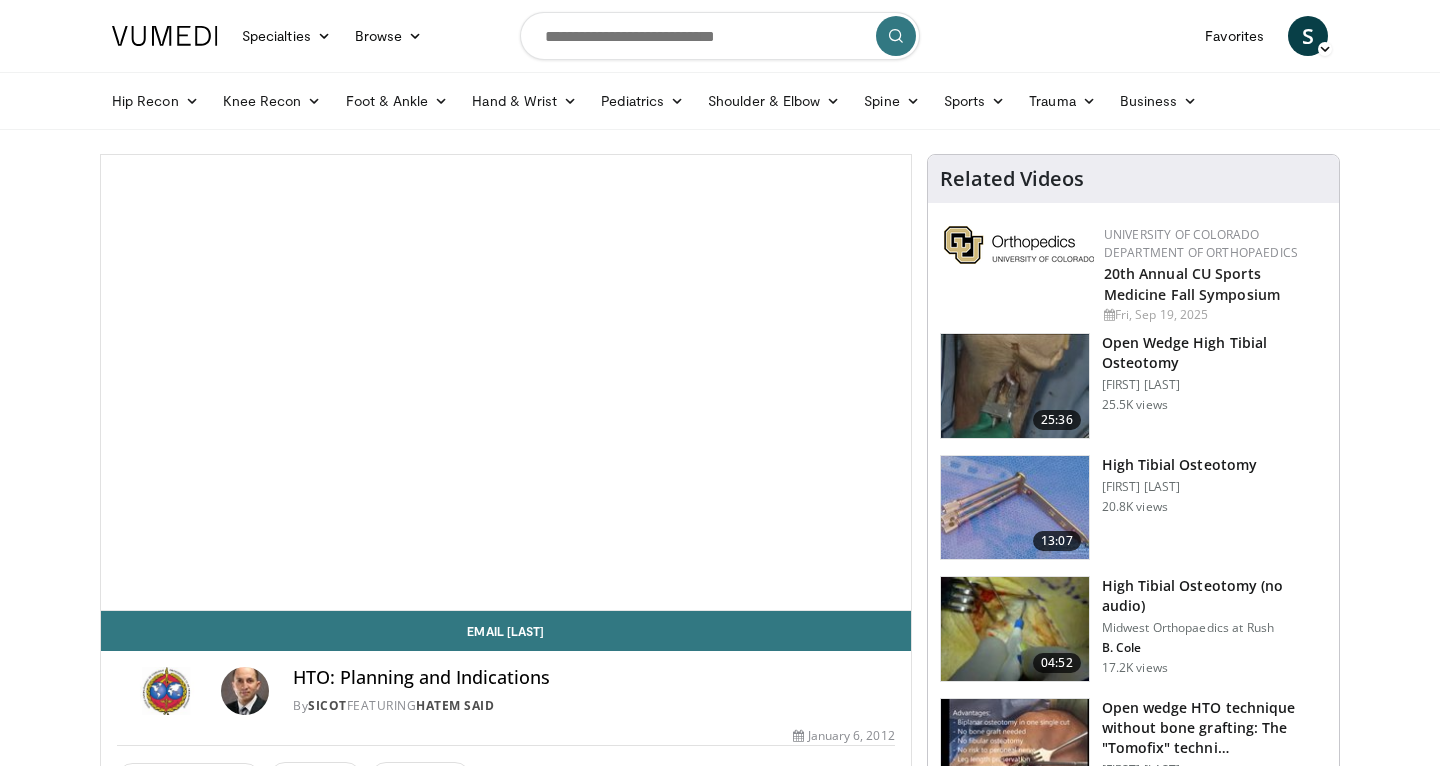 scroll, scrollTop: 0, scrollLeft: 0, axis: both 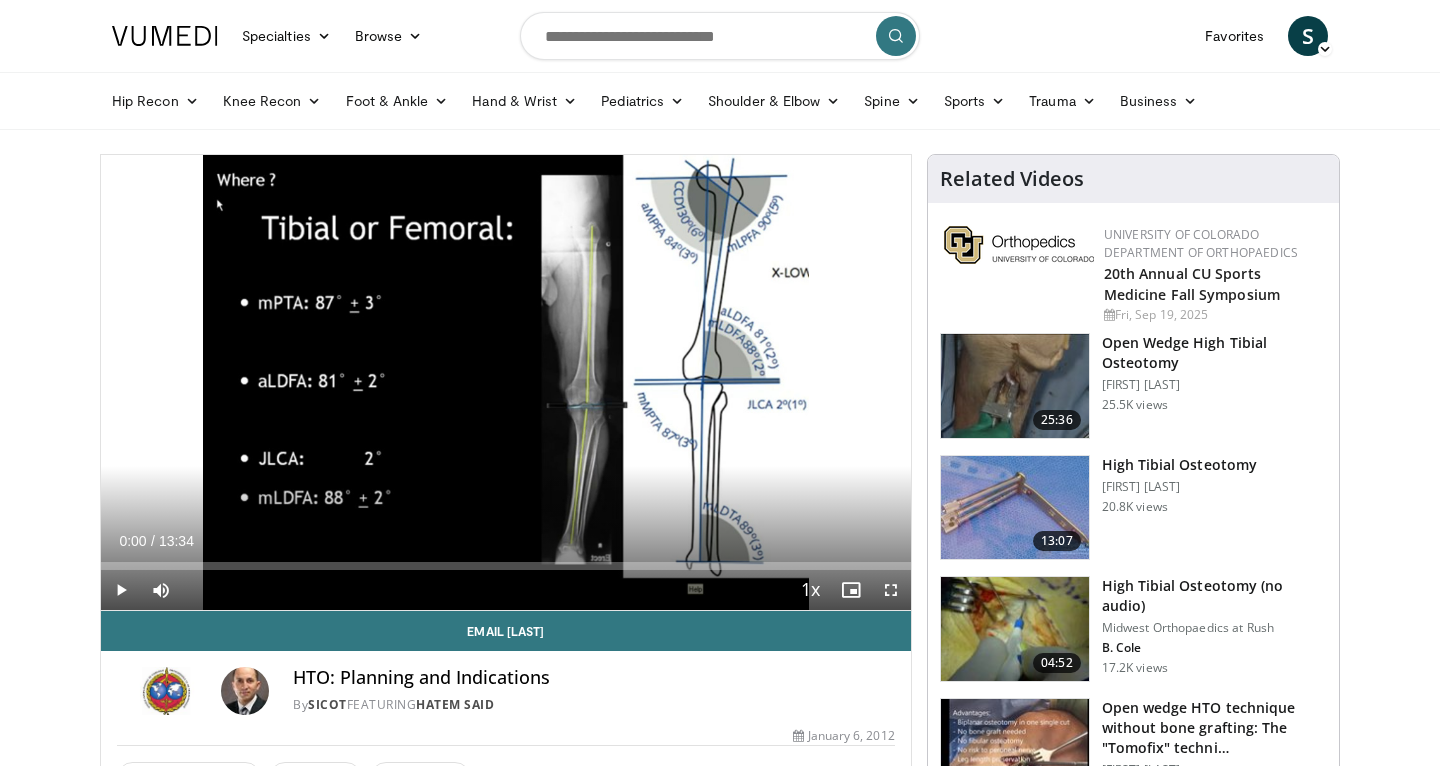 click at bounding box center (891, 590) 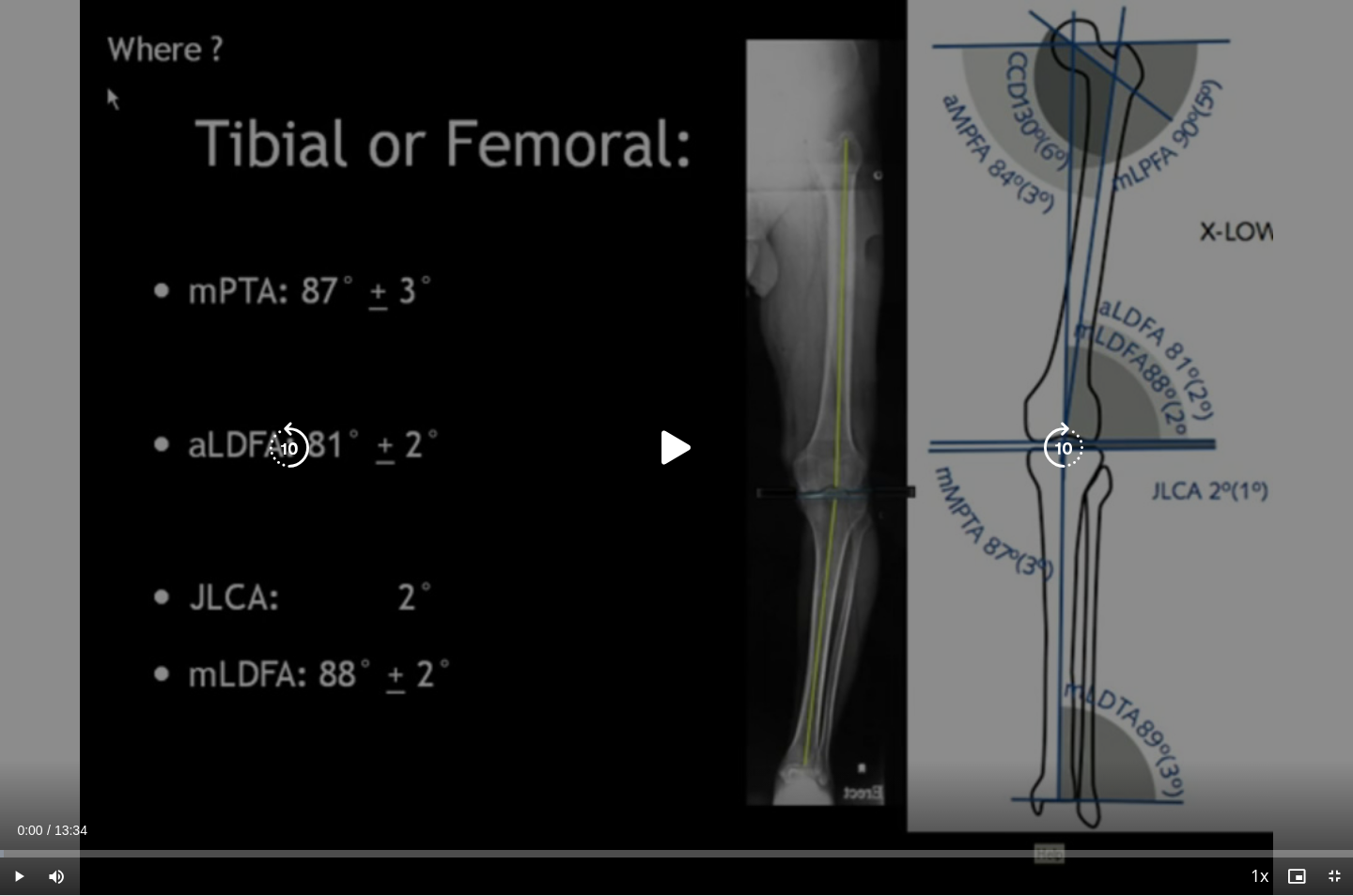 click at bounding box center (676, 448) 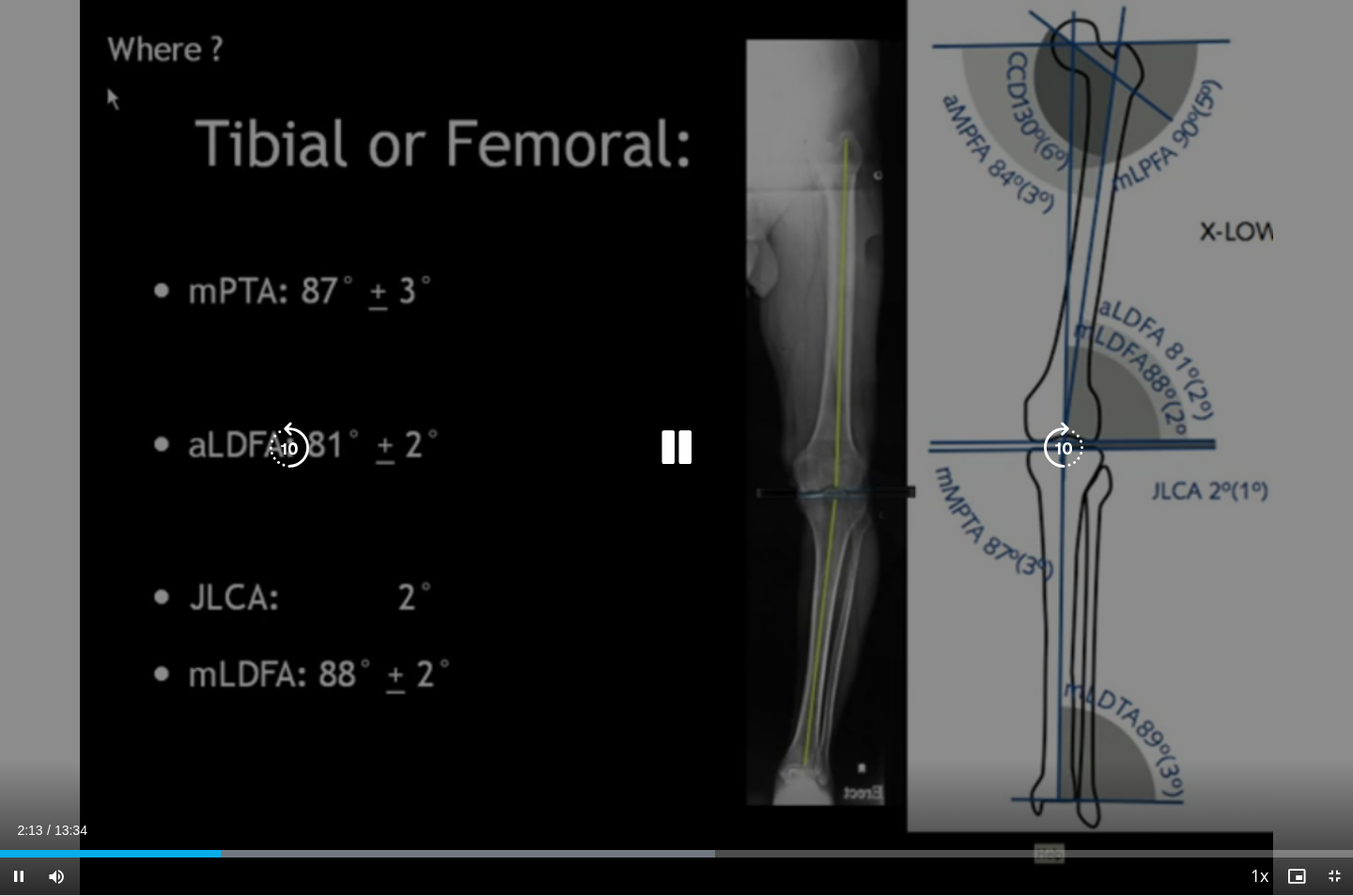 click at bounding box center (289, 448) 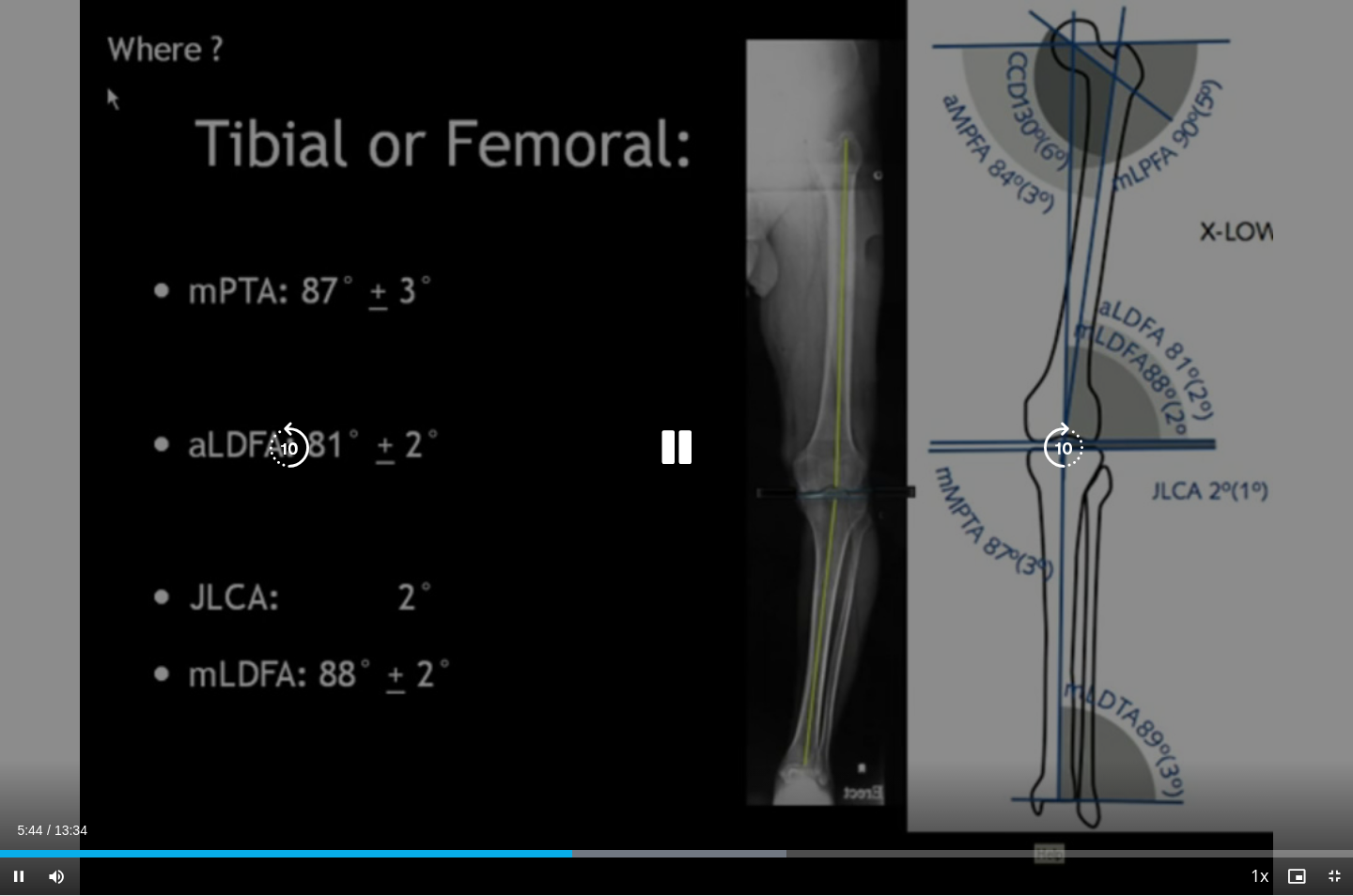 click at bounding box center (289, 448) 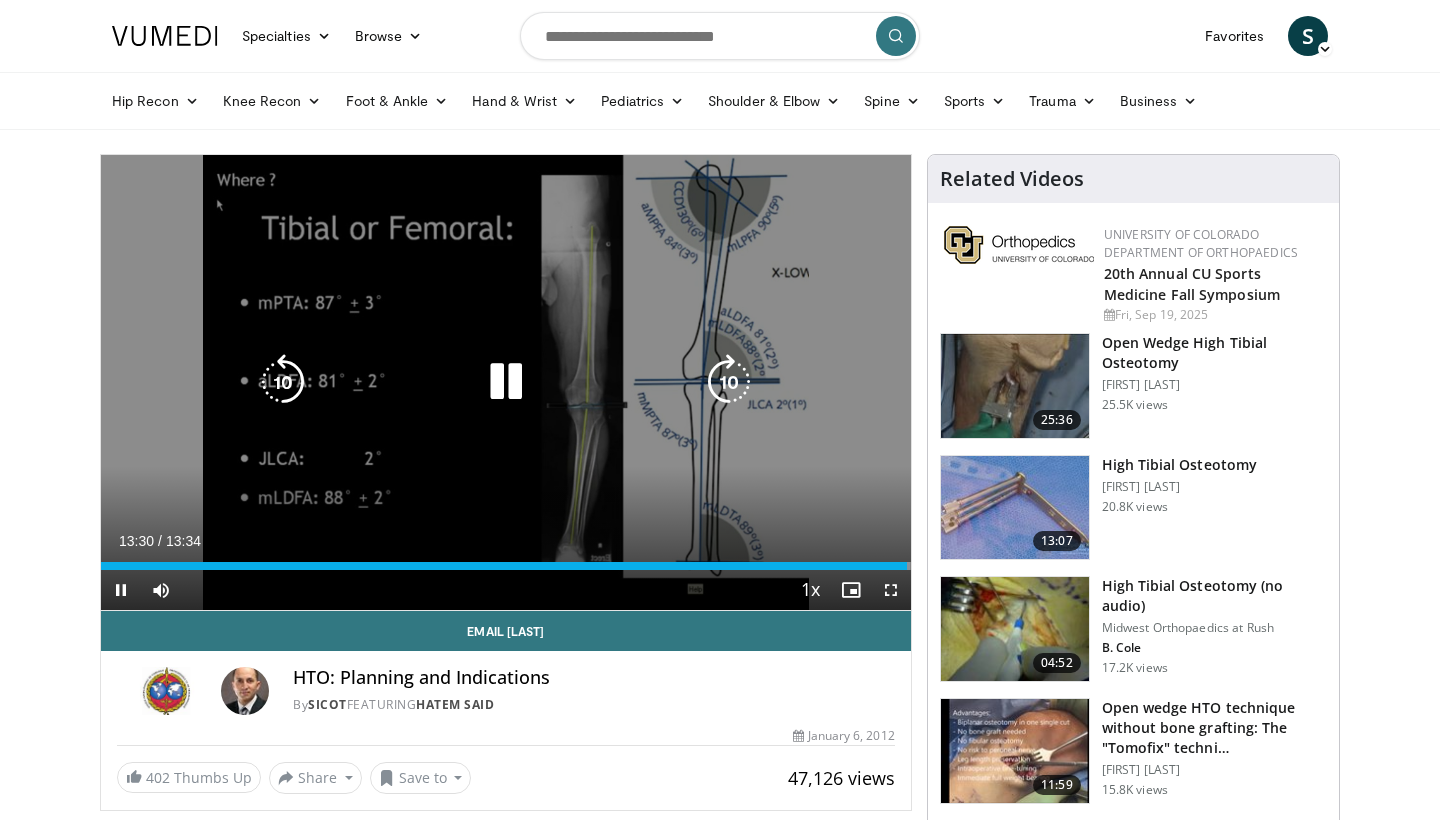 click at bounding box center [506, 382] 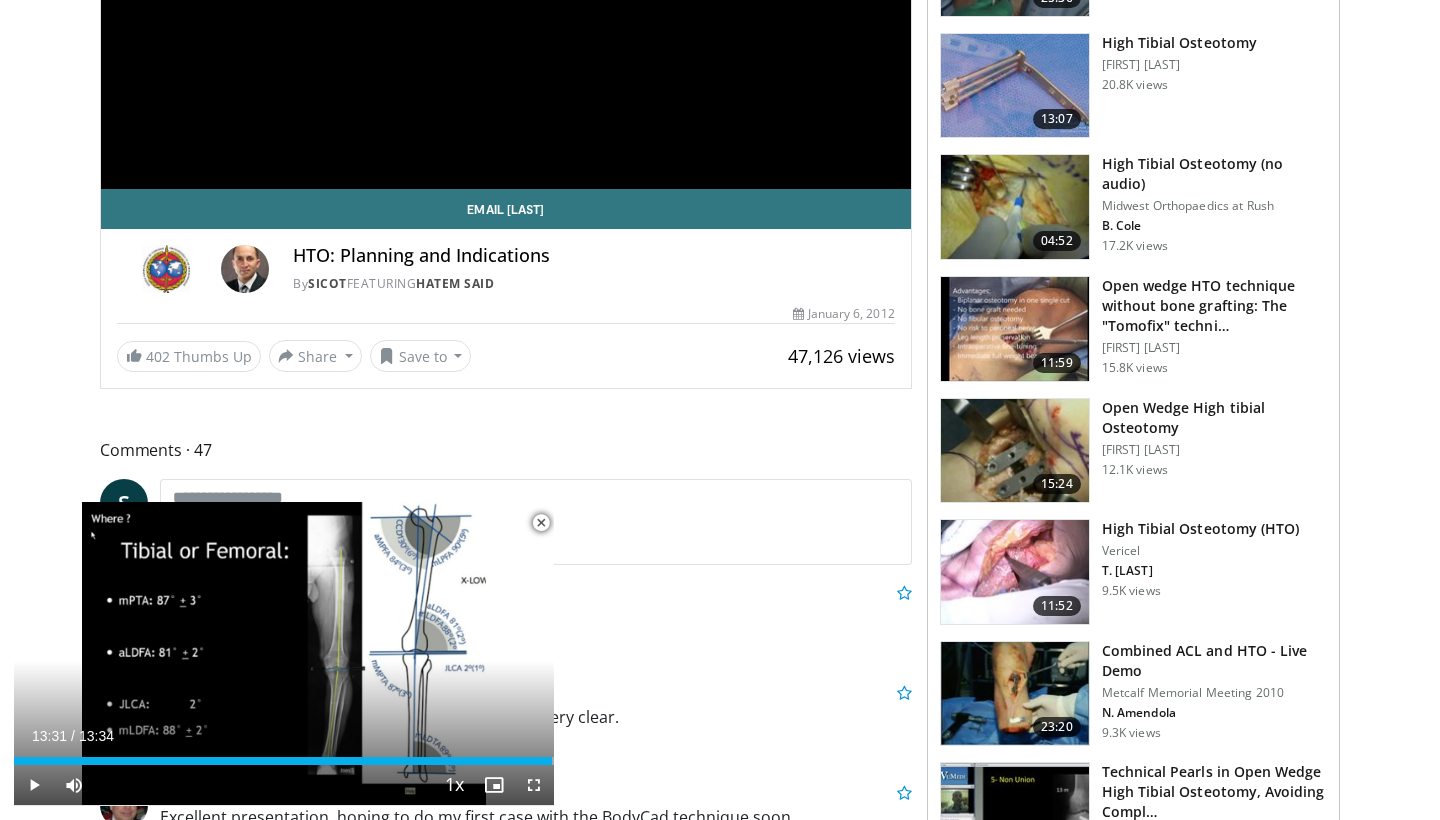 scroll, scrollTop: 422, scrollLeft: 0, axis: vertical 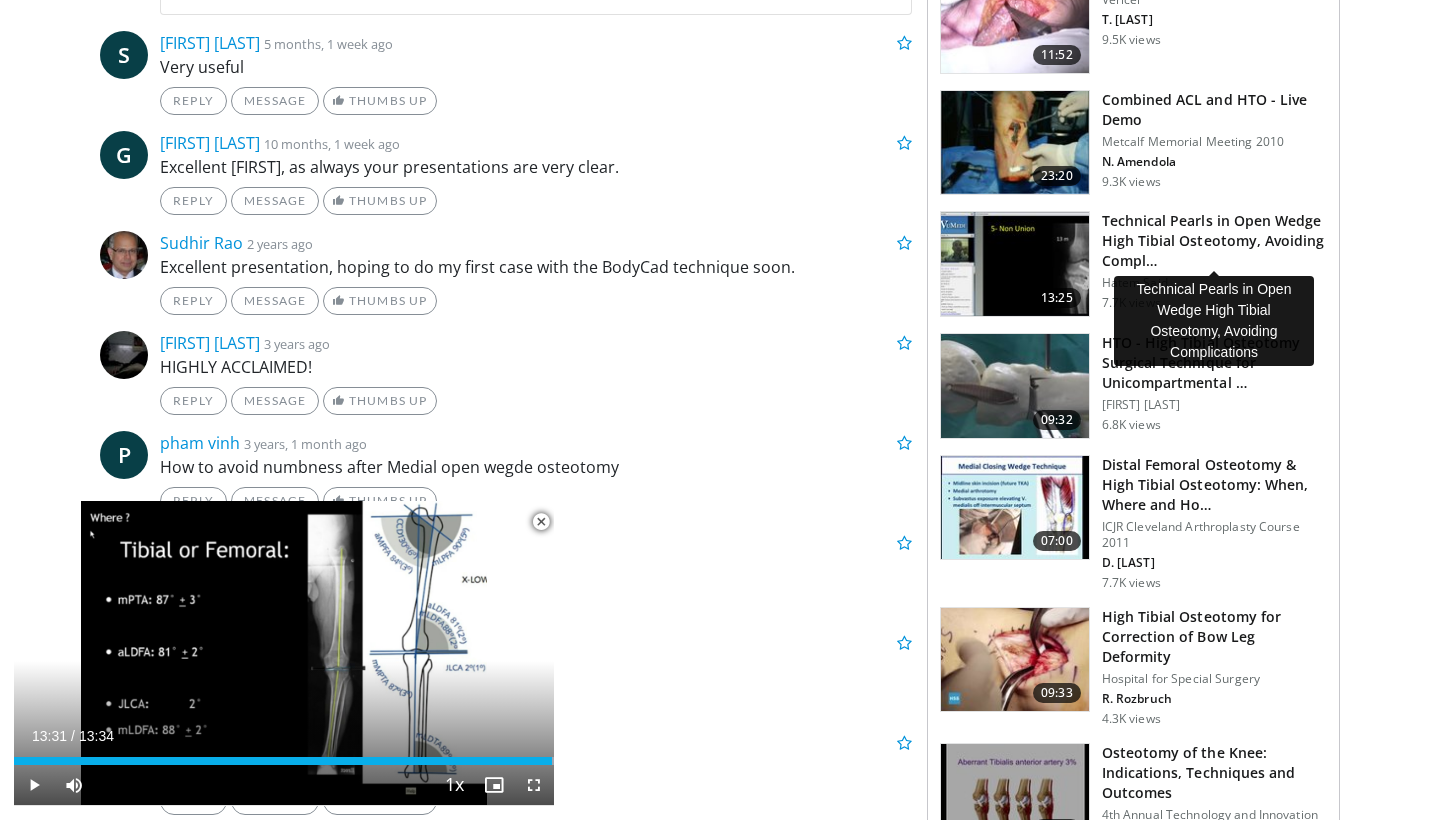 click on "Technical Pearls in Open Wedge High Tibial Osteotomy, Avoiding Compl…" at bounding box center (1214, 241) 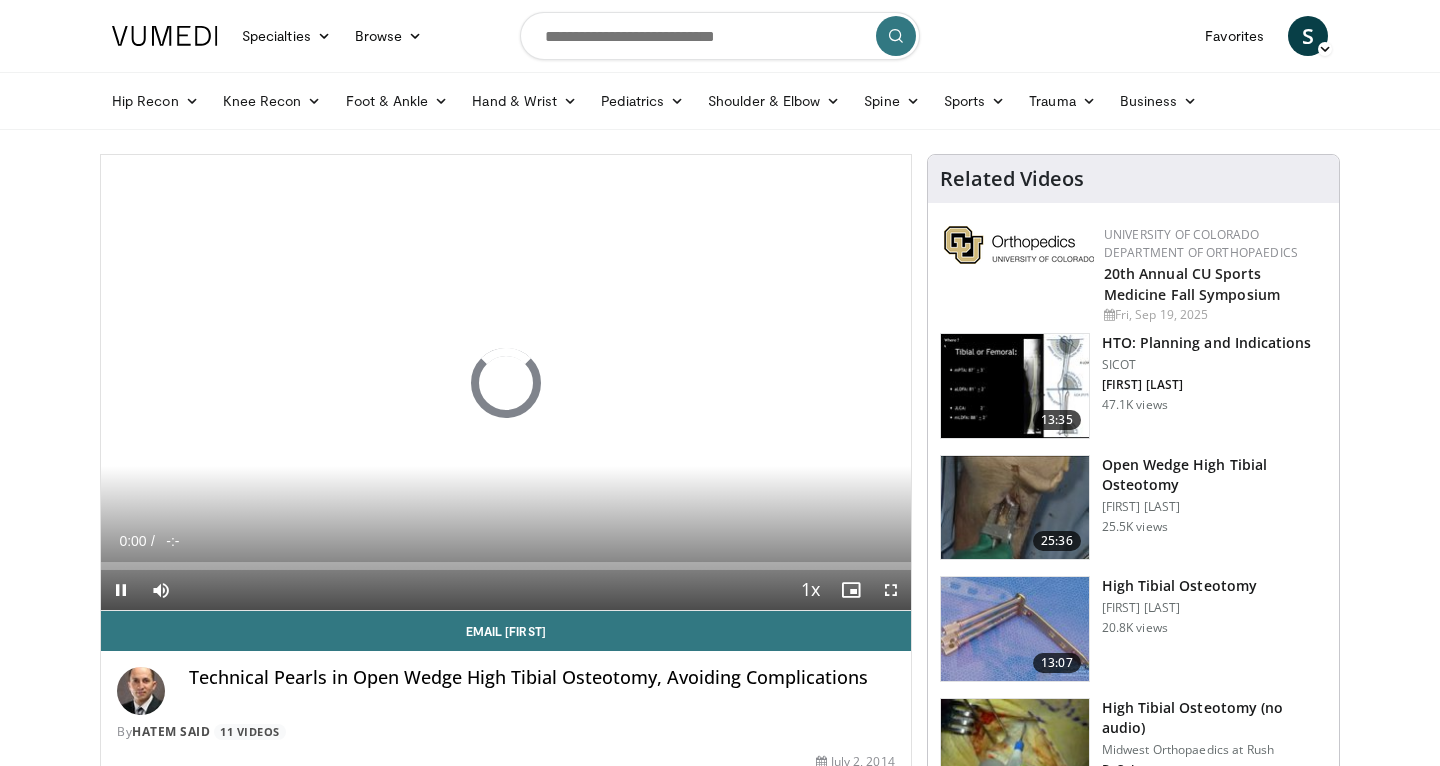 scroll, scrollTop: 0, scrollLeft: 0, axis: both 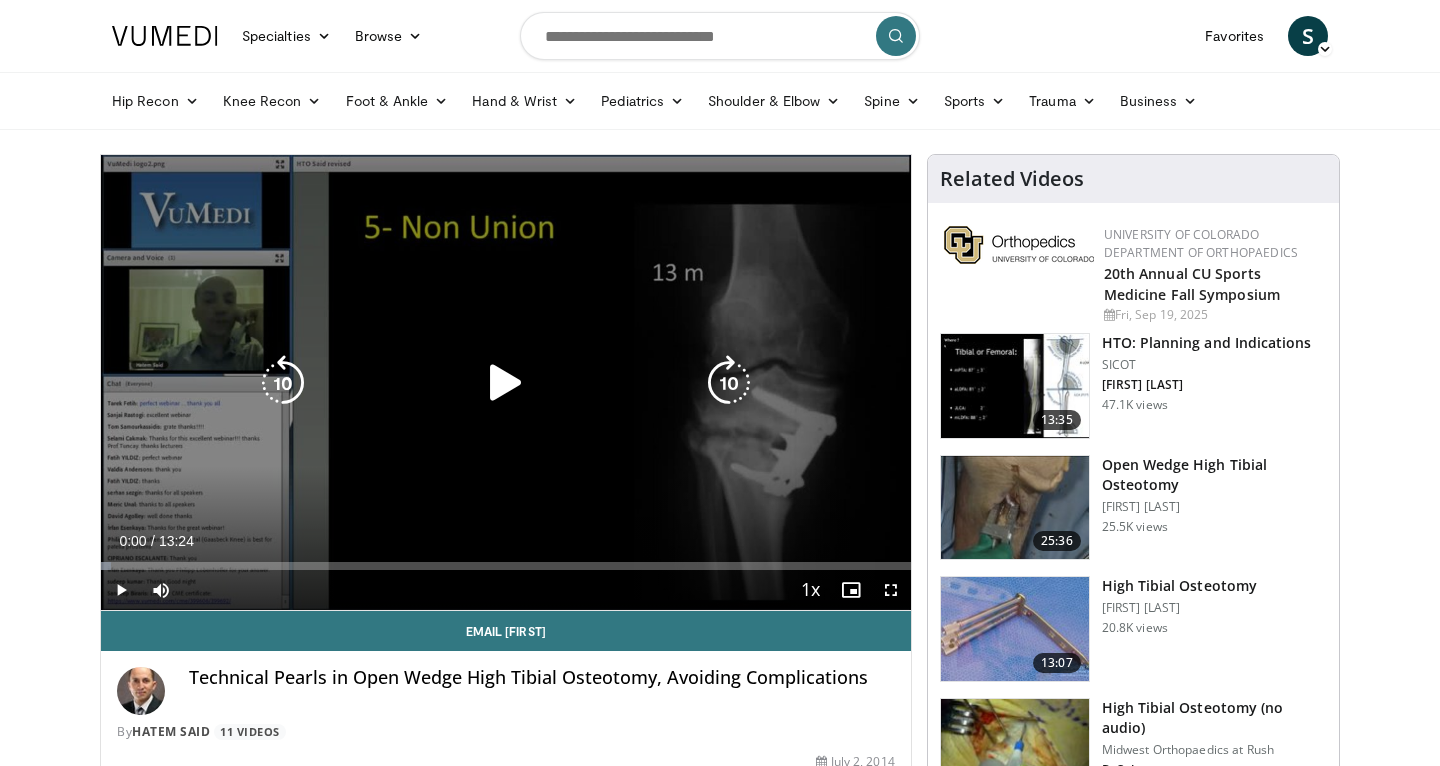 click at bounding box center [506, 383] 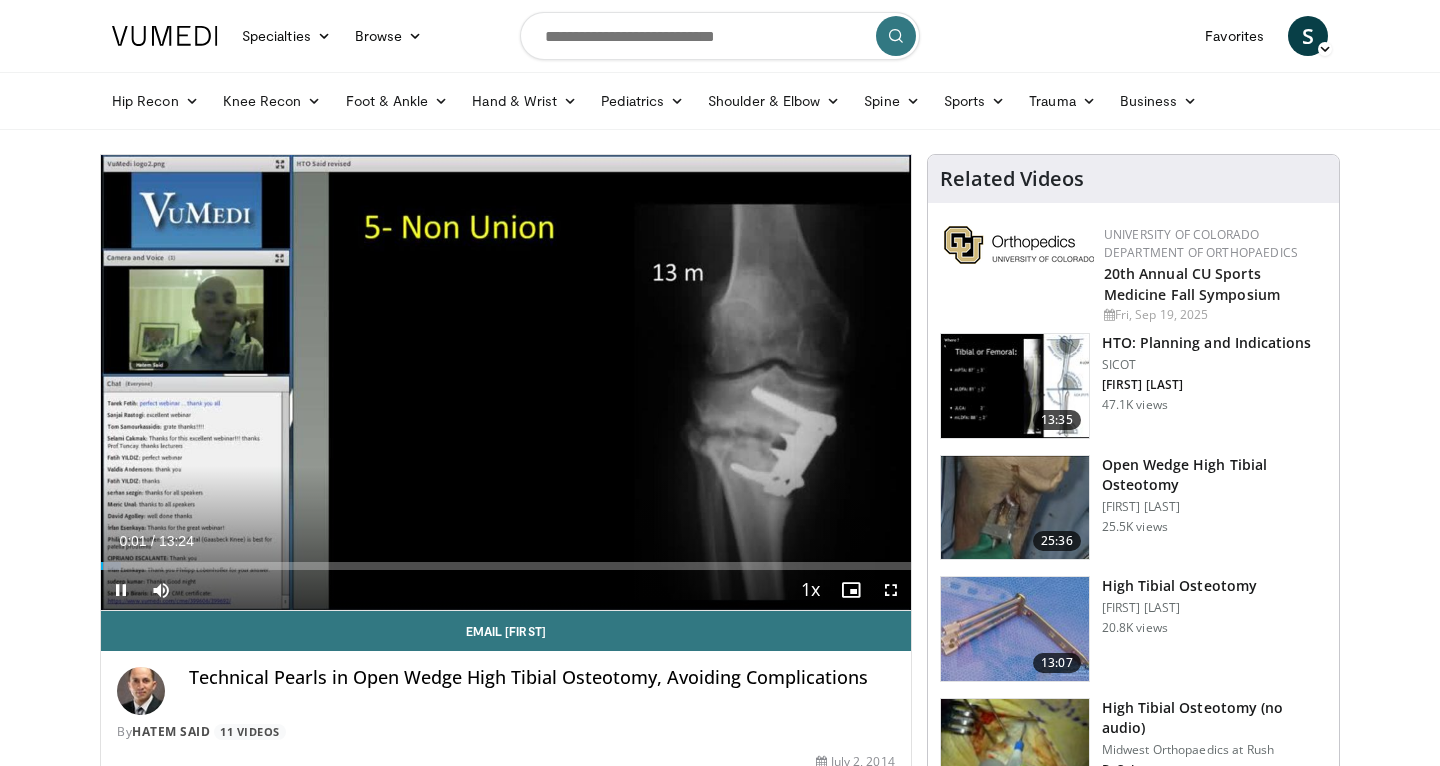 click at bounding box center (891, 590) 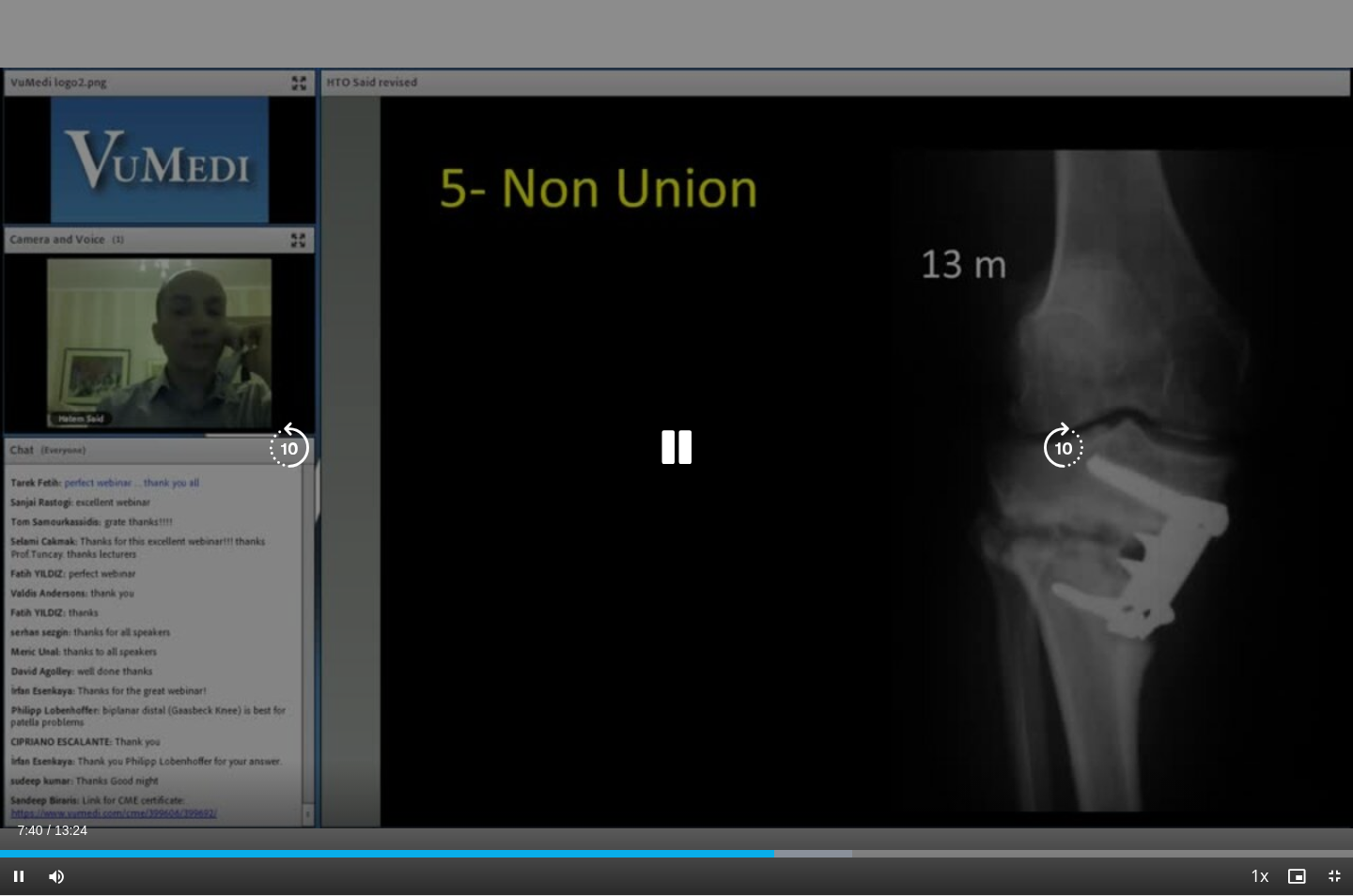 click at bounding box center (676, 448) 